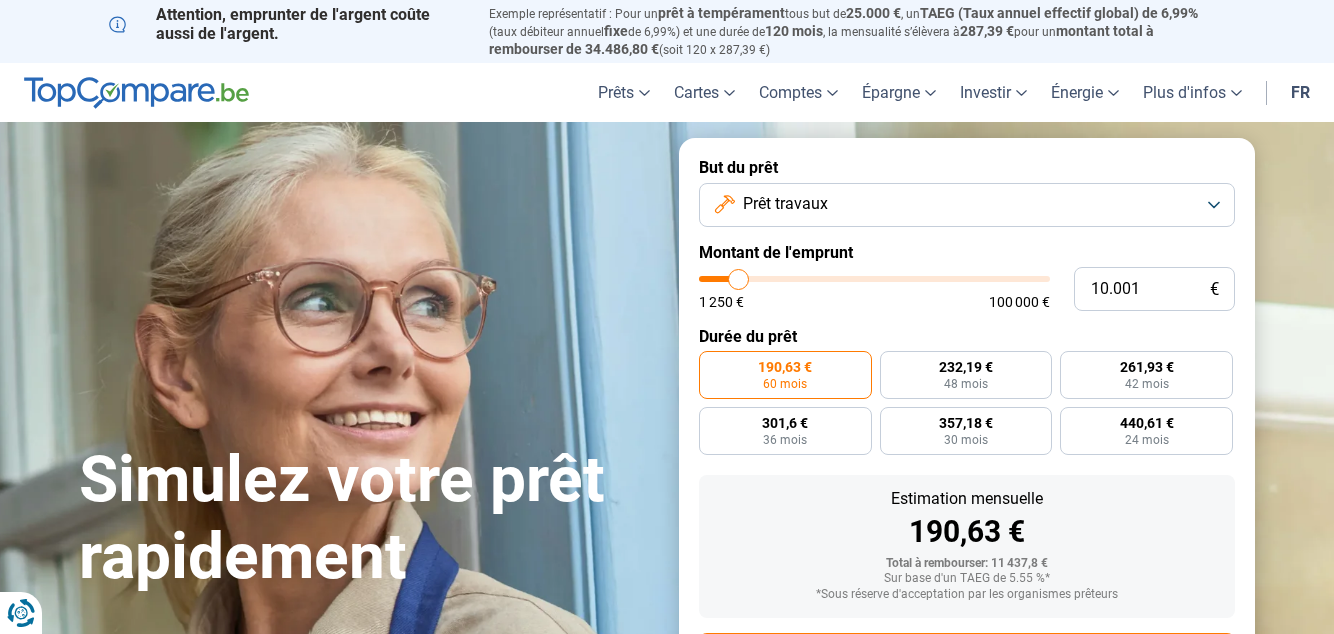 scroll, scrollTop: 0, scrollLeft: 0, axis: both 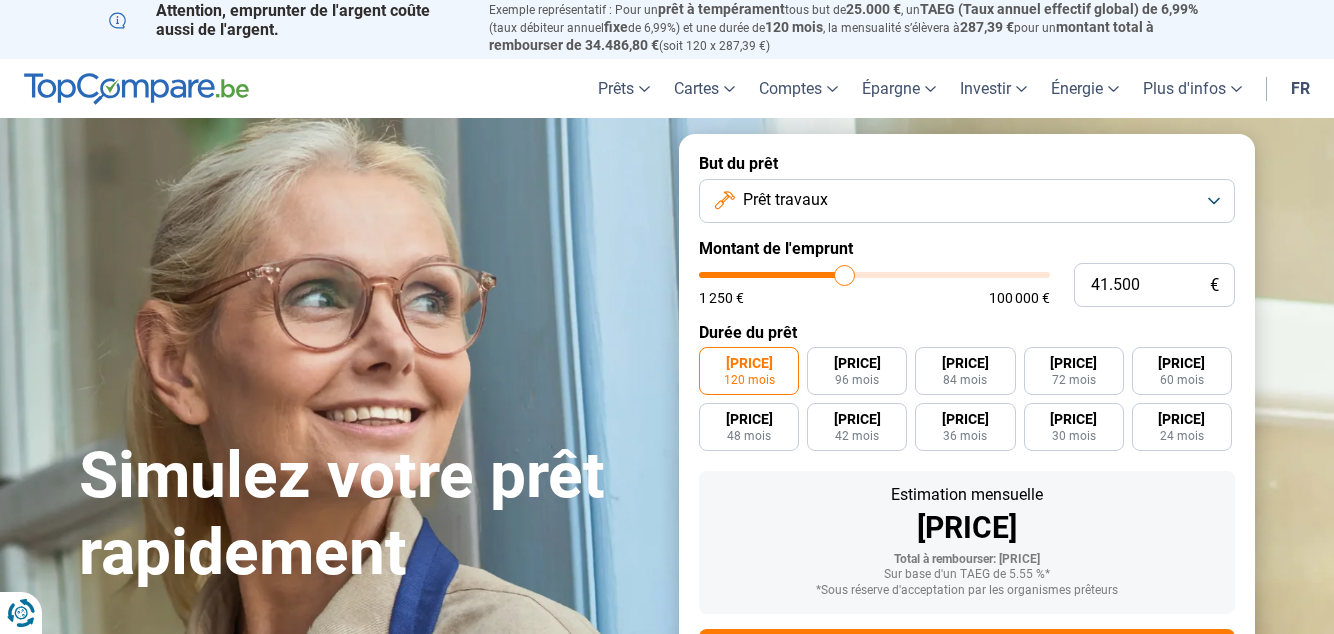 click on "Prêt travaux" at bounding box center (967, 201) 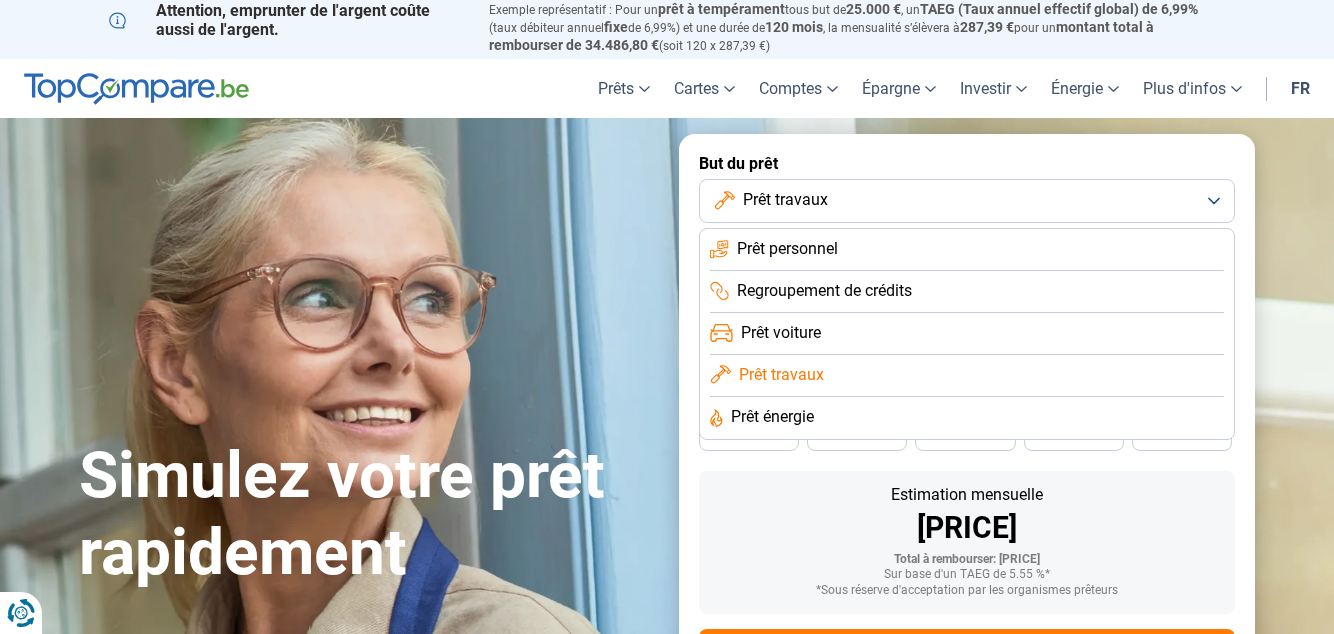 click on "Simulez votre prêt rapidement Simulez votre prêt rapidement But du prêt Prêt travaux Prêt personnel Regroupement de crédits Prêt voiture Prêt travaux Prêt énergie Montant de l'emprunt 41.500 € [PRICE] [PRICE] Durée du prêt [PRICE] 120 mois [PRICE] 96 mois 594,66 € 84 mois 676,35 € 72 mois 791,04 € 60 mois 963,51 € 48 mois [PRICE] 42 mois [PRICE] 36 mois [PRICE] 30 mois [PRICE] 24 mois Estimation mensuelle [PRICE] Total à rembourser: [PRICE] Sur base d'un TAEG de 5.55 %* *Sous réserve d'acceptation par les organismes prêteurs Continuer Maximisez vos chances de financement  grâce à nos experts et trouvez la meilleure offre personnalisée pour vous. 100.000+ simulations mensuelles réussies Maximisez vos chances de financement grâce à nos experts  Trouvez la meilleure offre personnalisée" at bounding box center (667, 442) 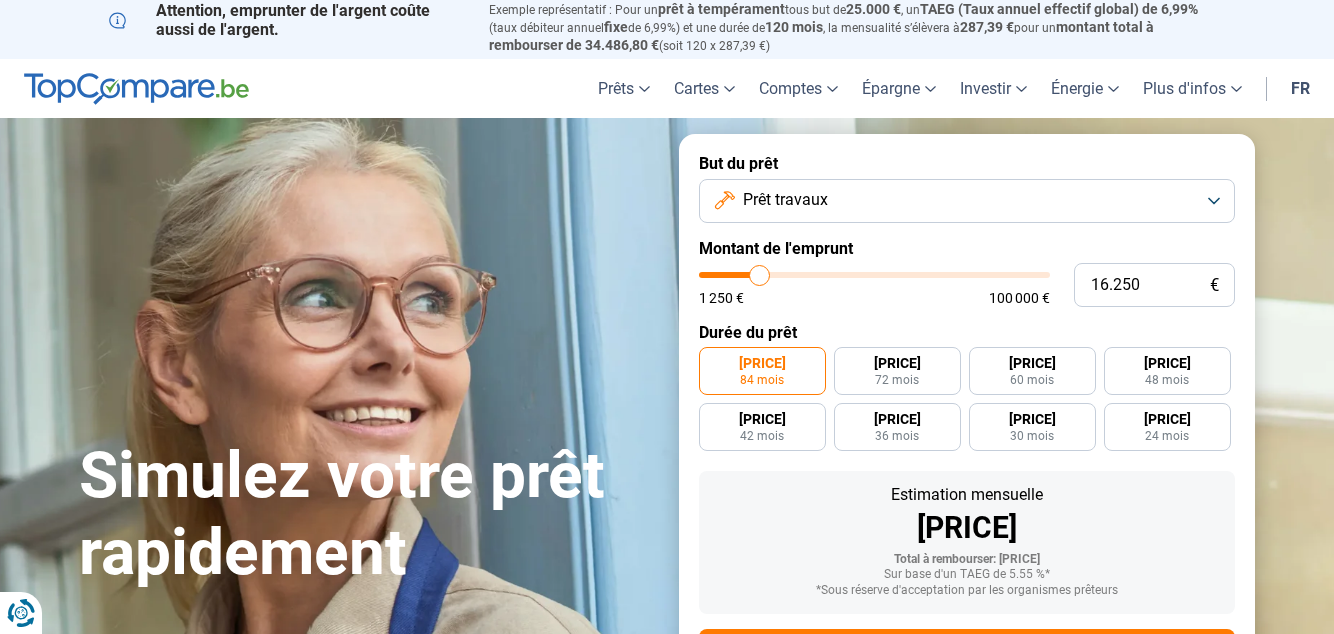 type on "16250" 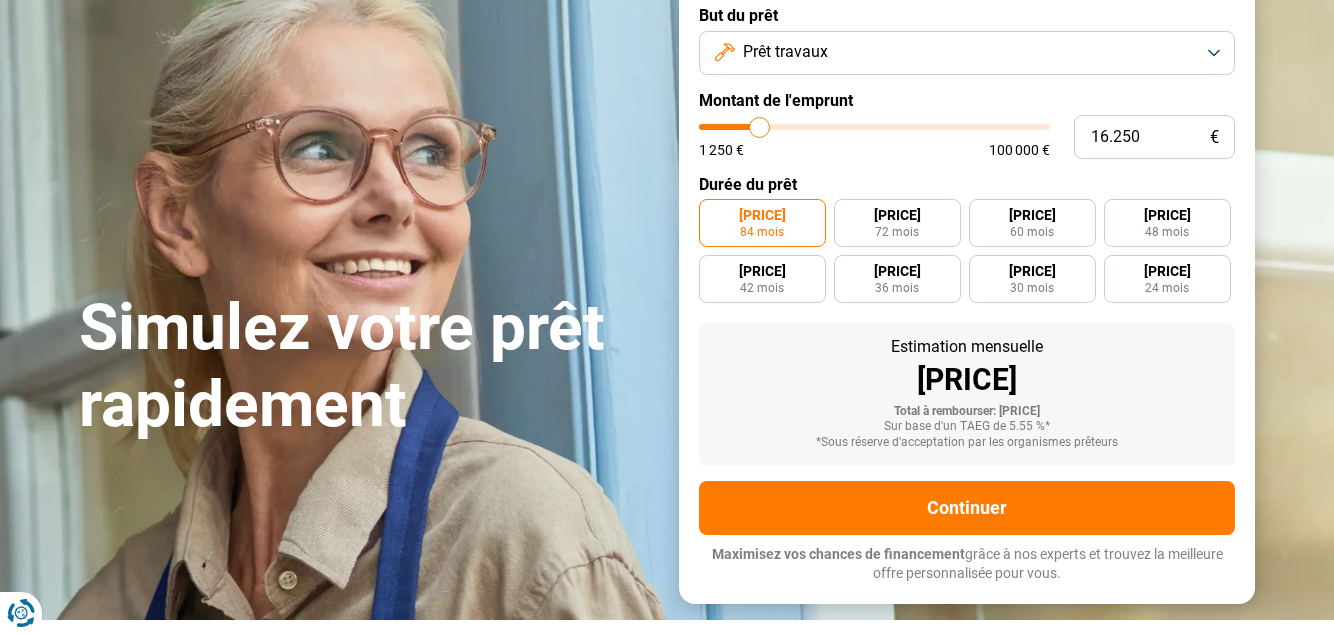 scroll, scrollTop: 154, scrollLeft: 0, axis: vertical 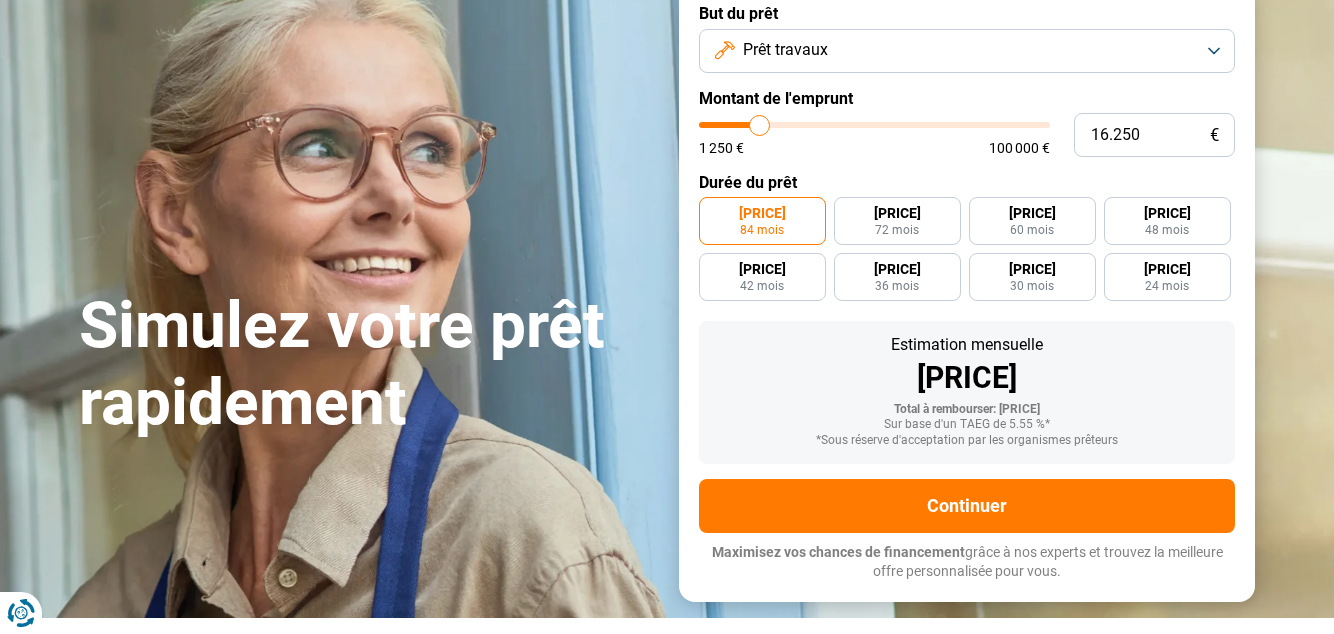 click on "[PRICE]" at bounding box center (1032, 213) 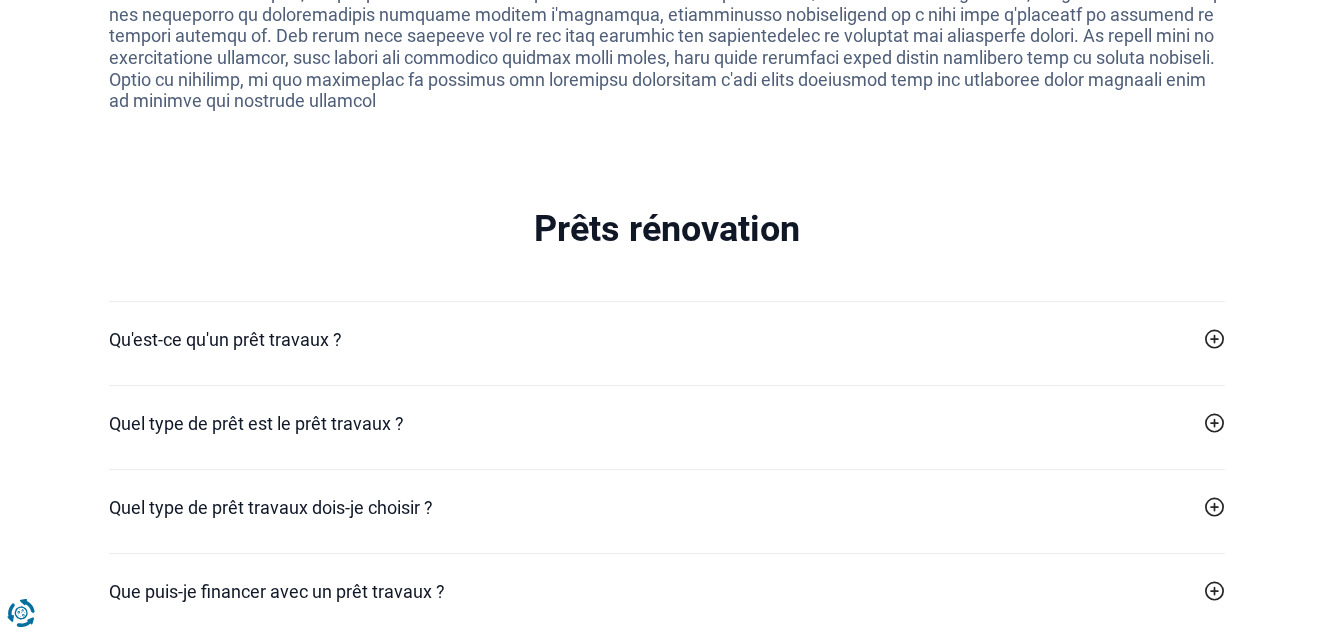 scroll, scrollTop: 4256, scrollLeft: 0, axis: vertical 